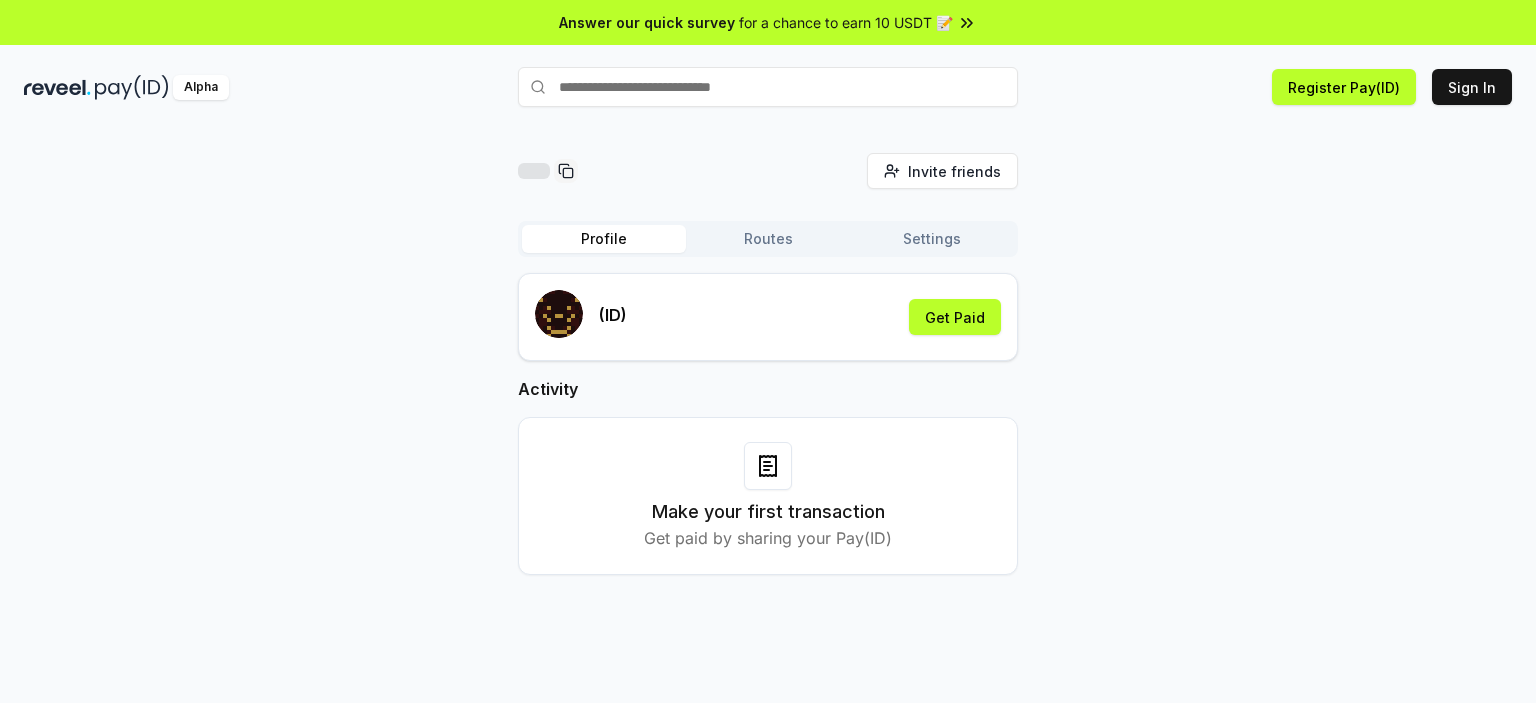 scroll, scrollTop: 0, scrollLeft: 0, axis: both 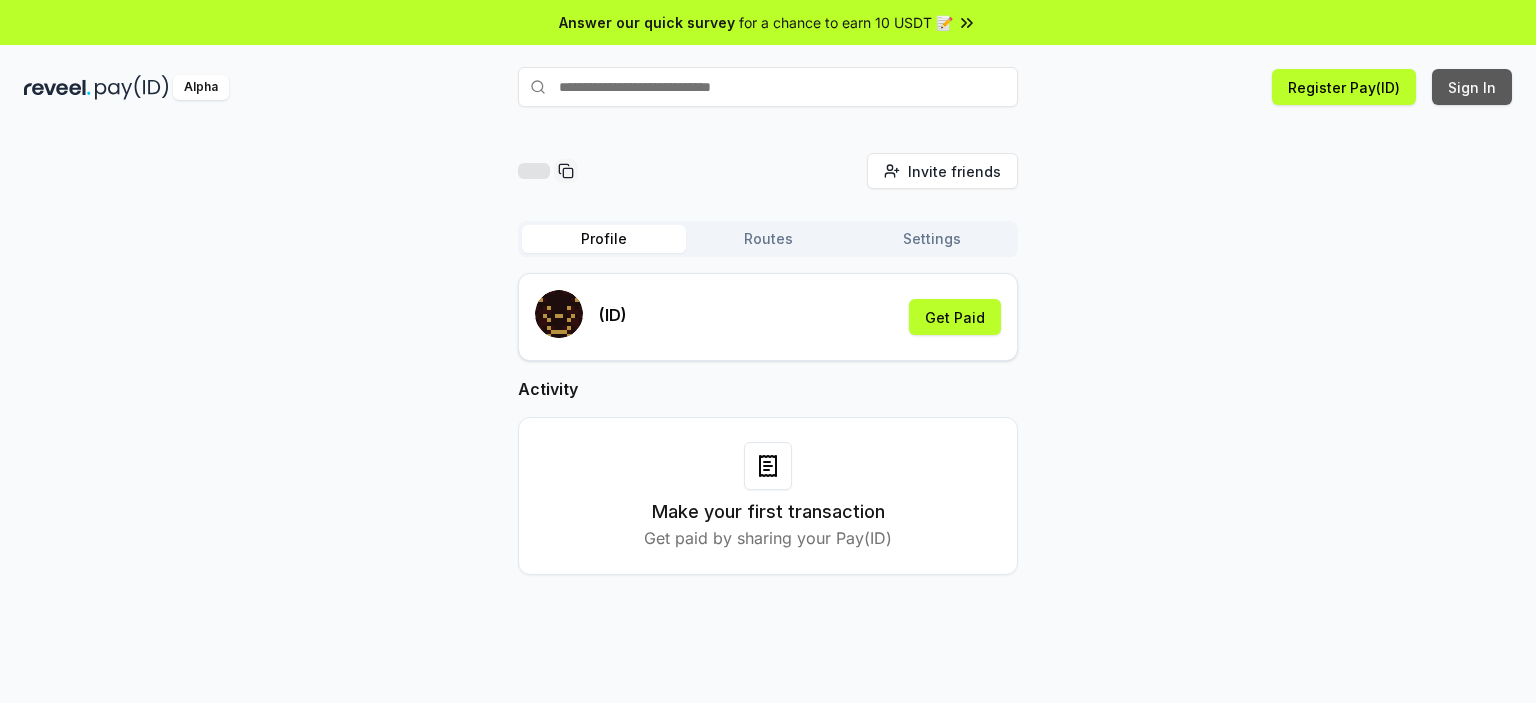 click on "Sign In" at bounding box center (1472, 87) 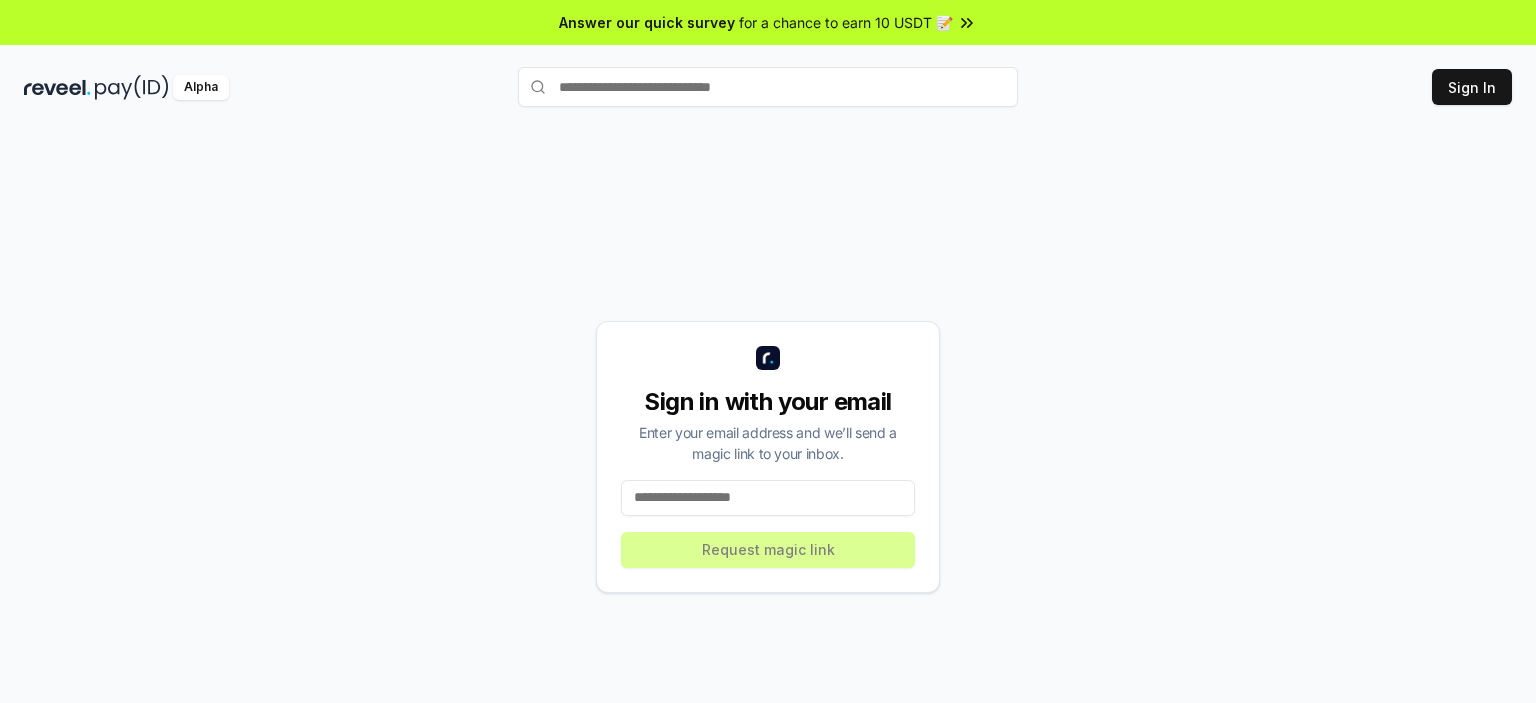 scroll, scrollTop: 0, scrollLeft: 0, axis: both 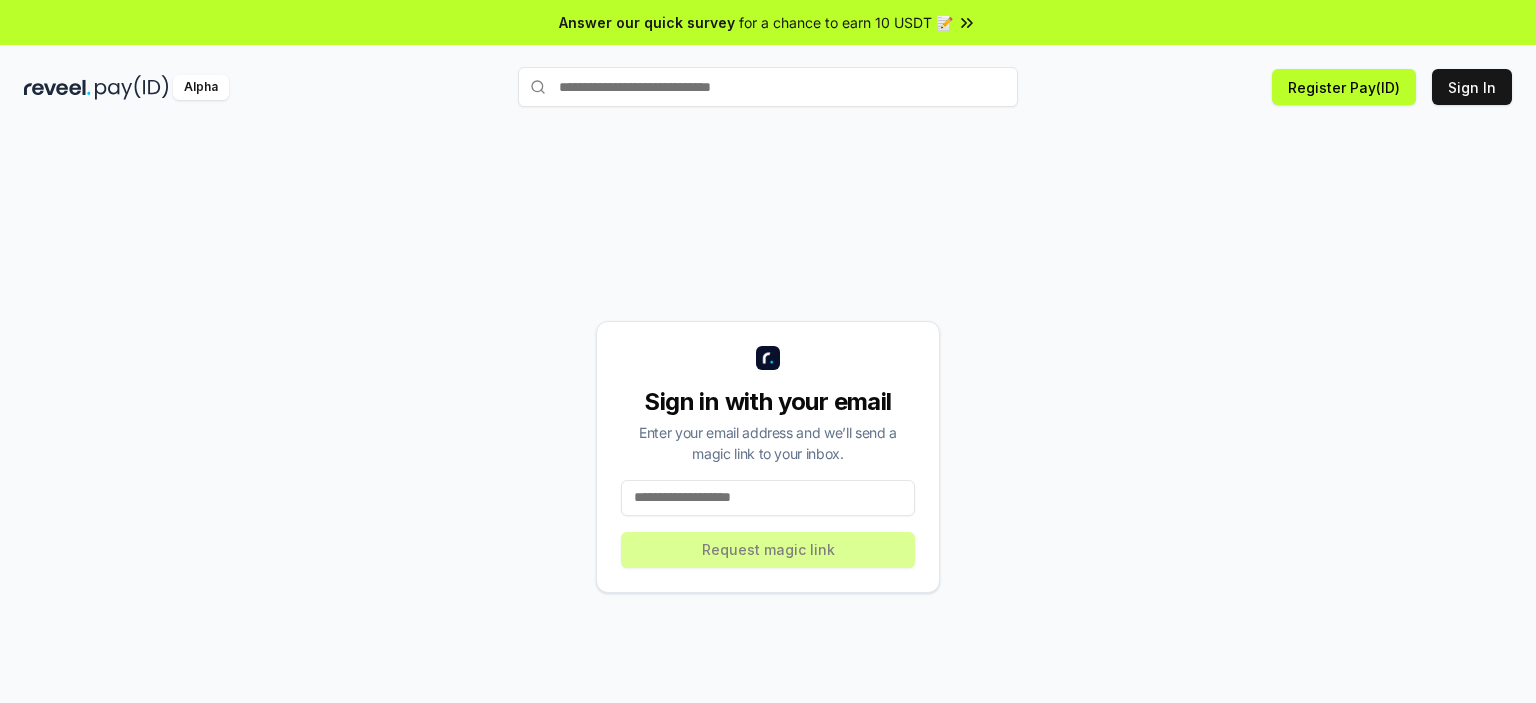 click at bounding box center (768, 498) 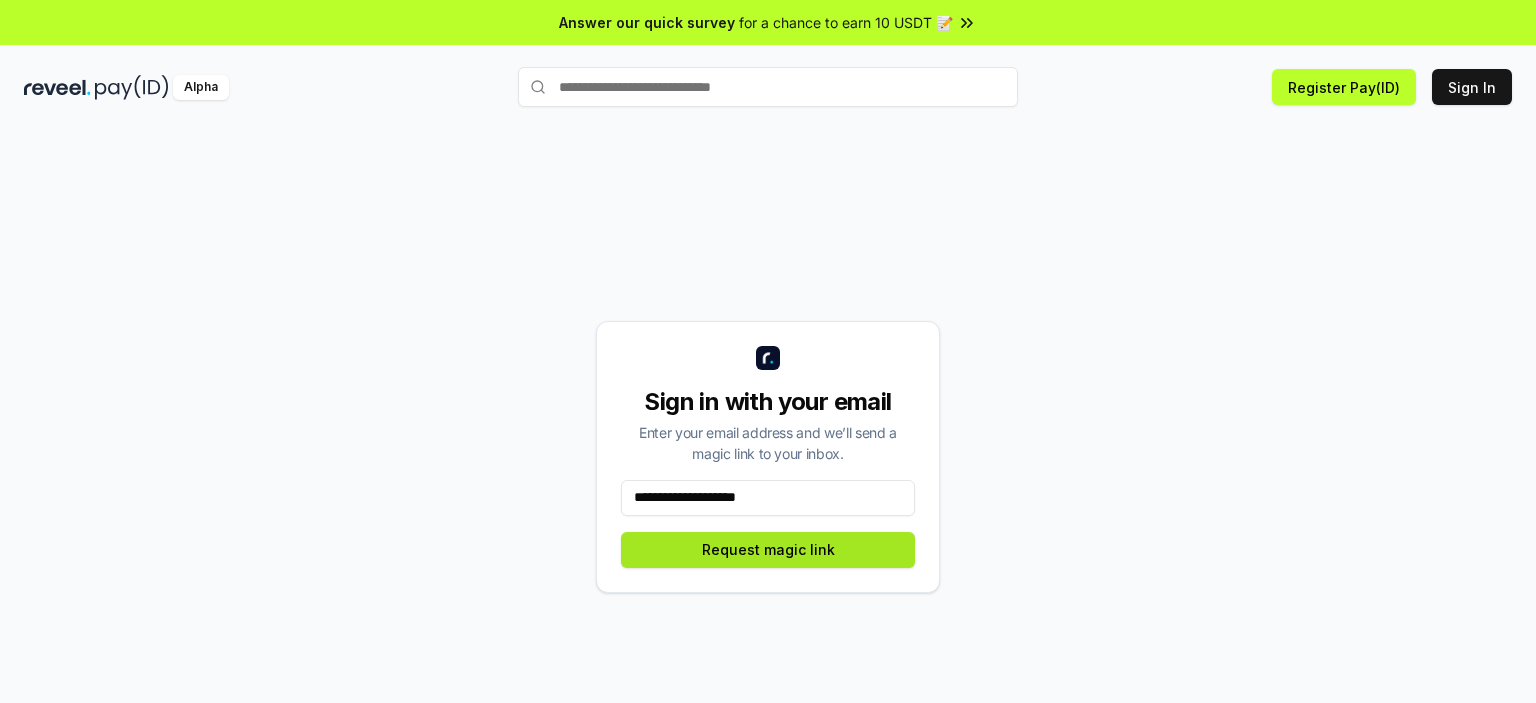 type on "**********" 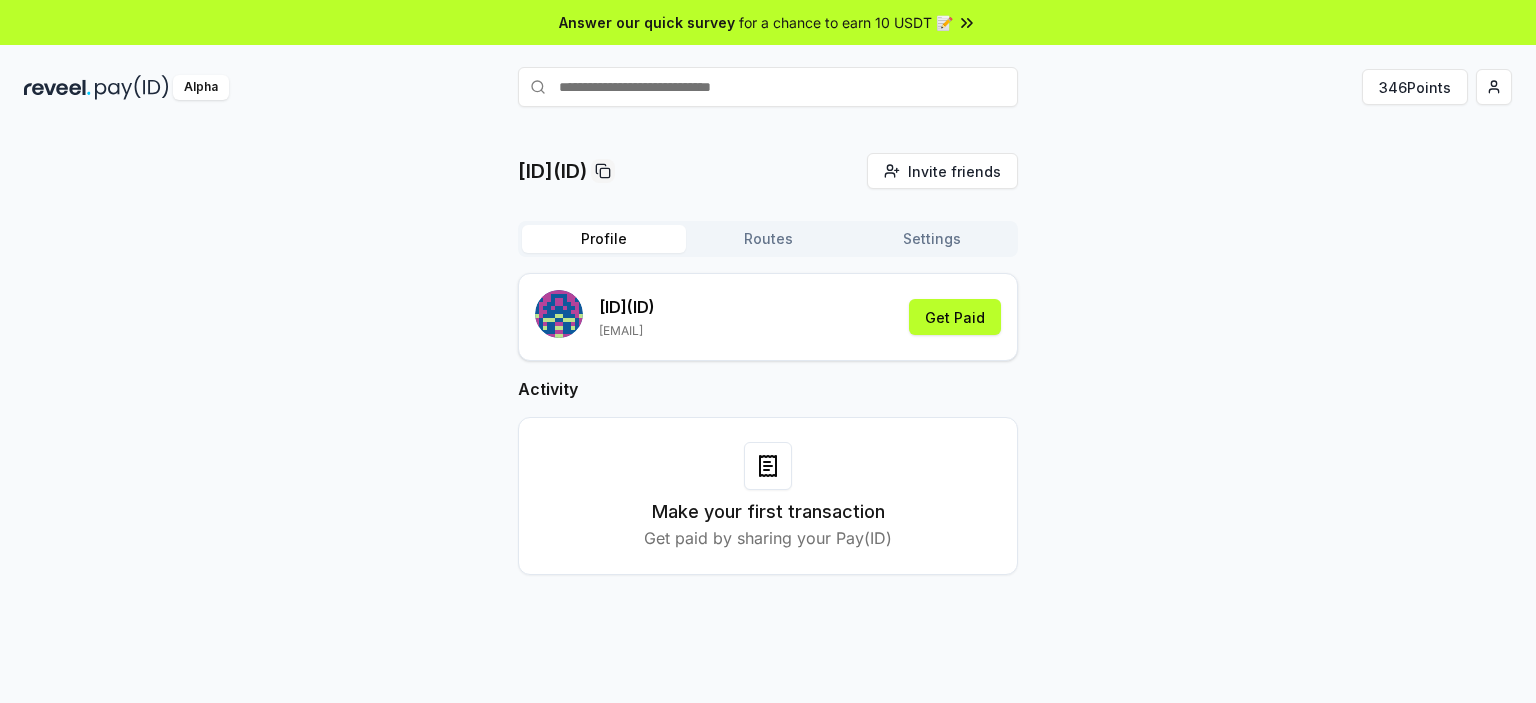 scroll, scrollTop: 0, scrollLeft: 0, axis: both 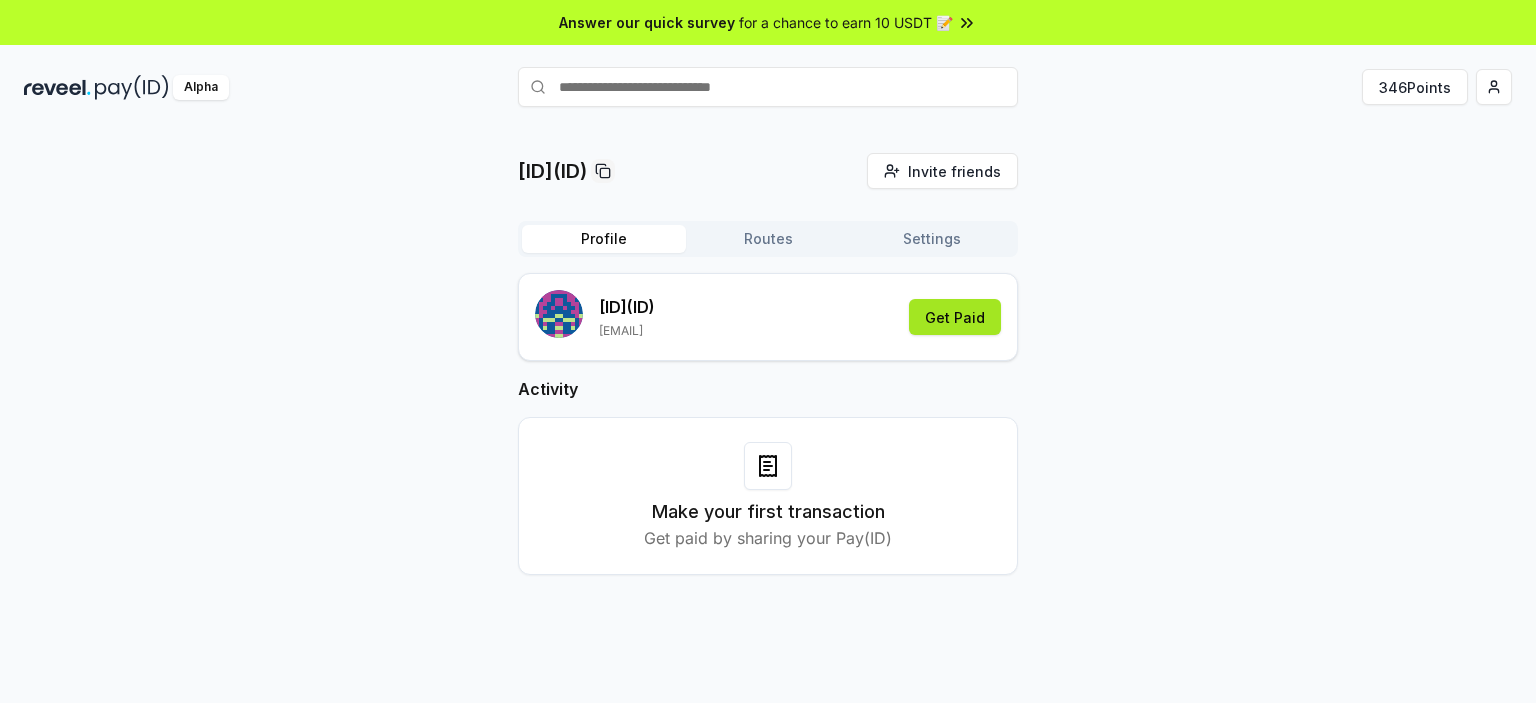 click on "Get Paid" at bounding box center (955, 317) 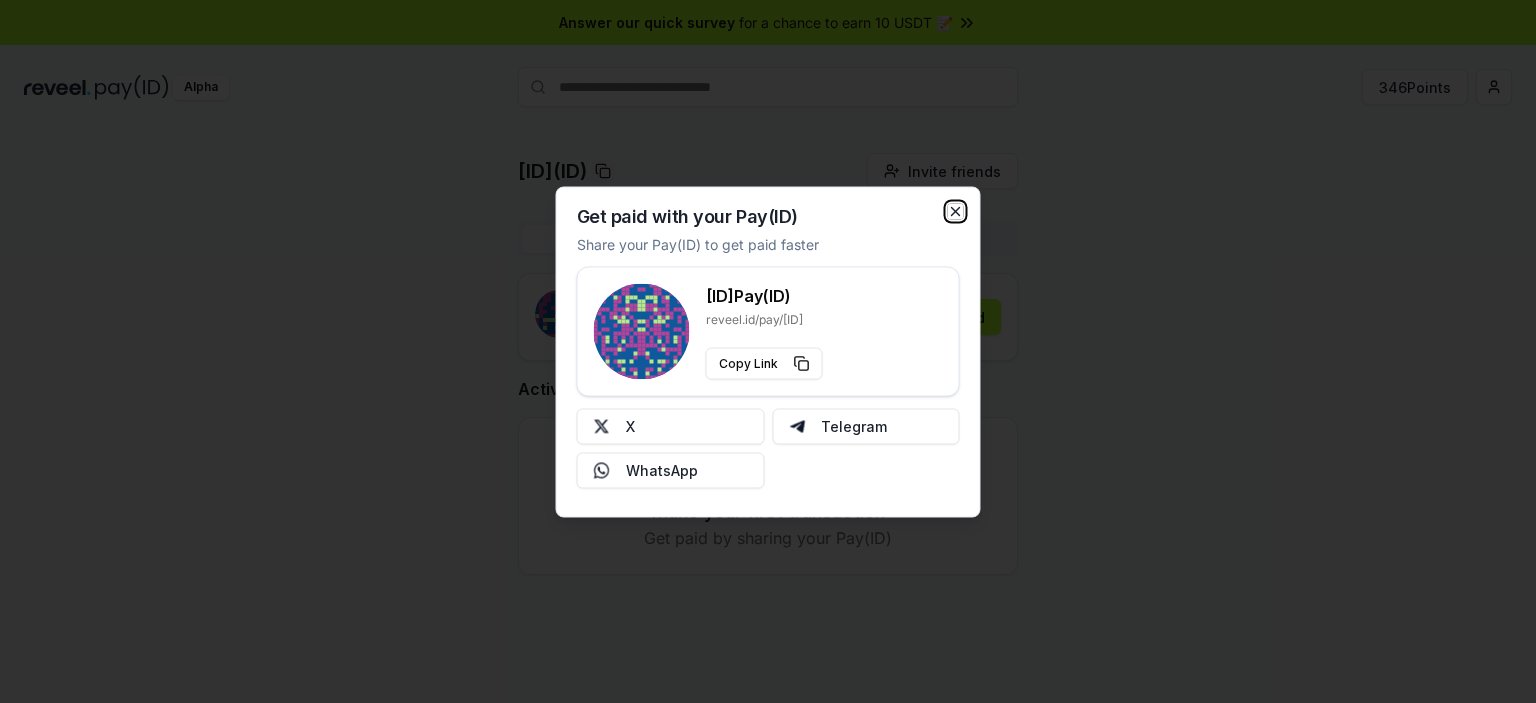 click 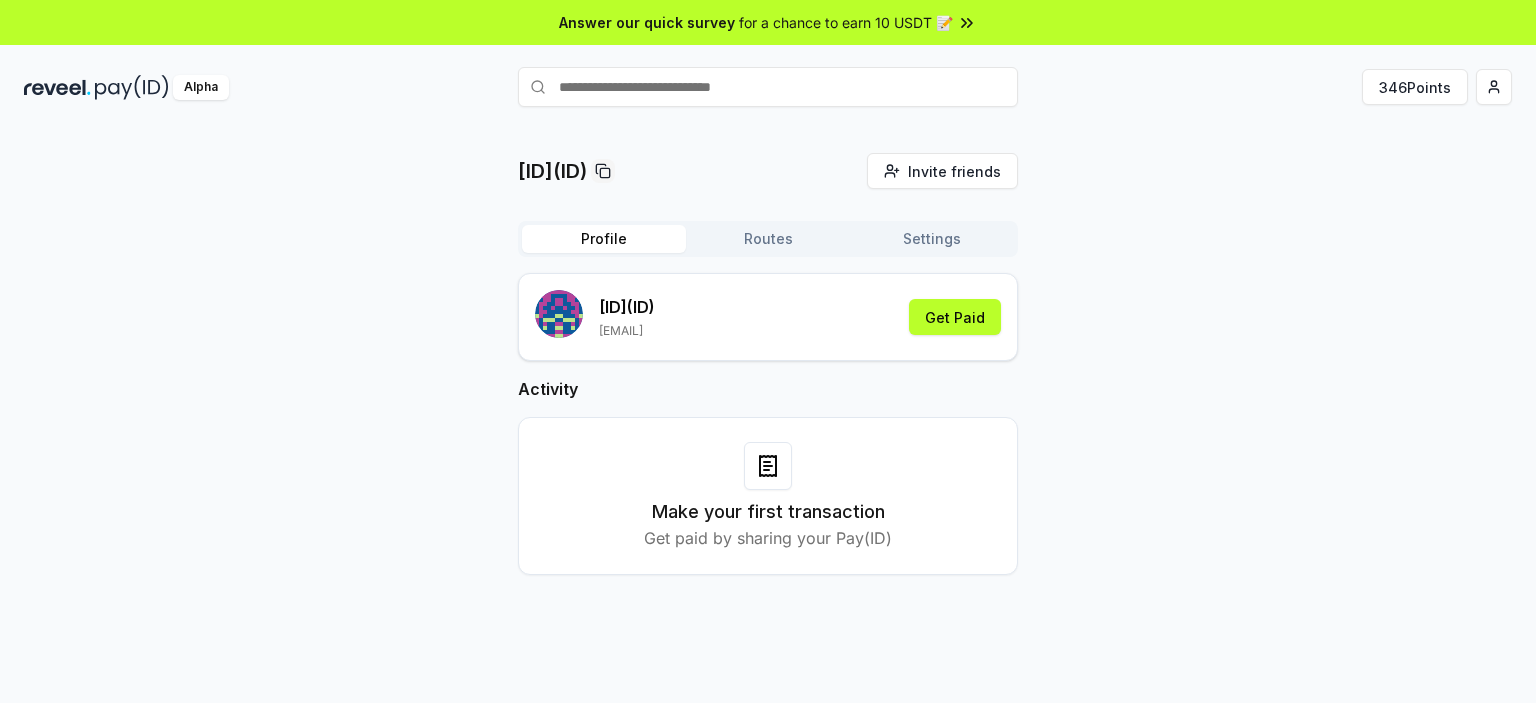 click on "Routes" at bounding box center [768, 239] 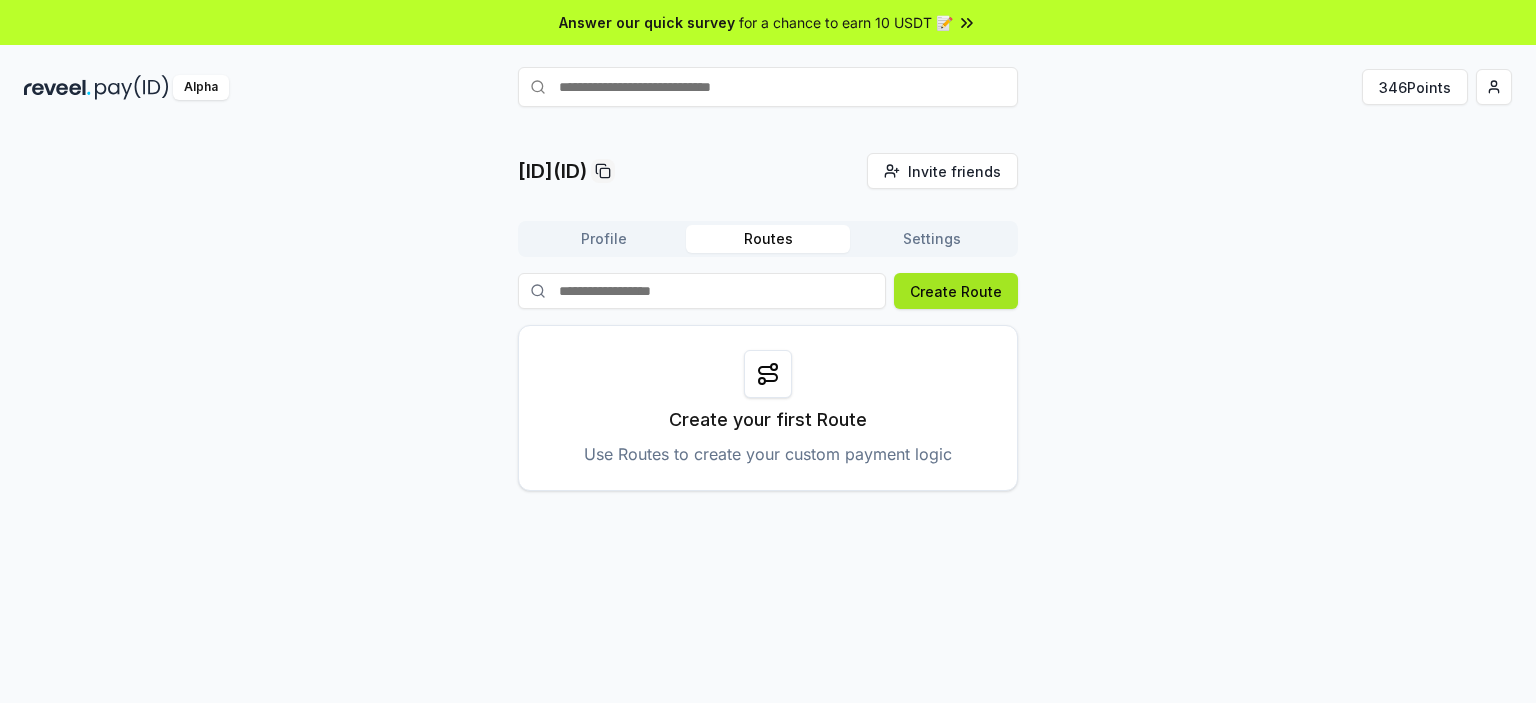 click on "Create Route" at bounding box center [956, 291] 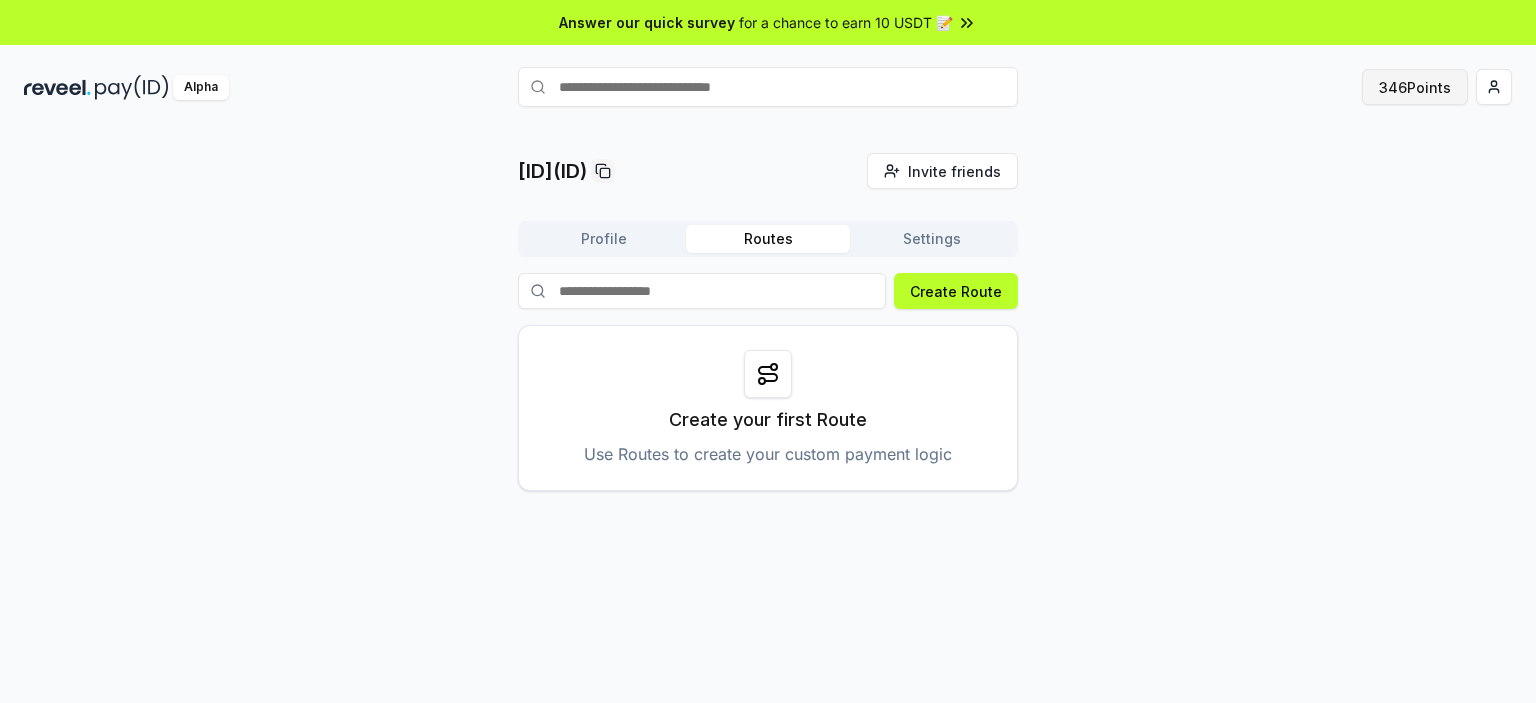 click on "346  Points" at bounding box center [1415, 87] 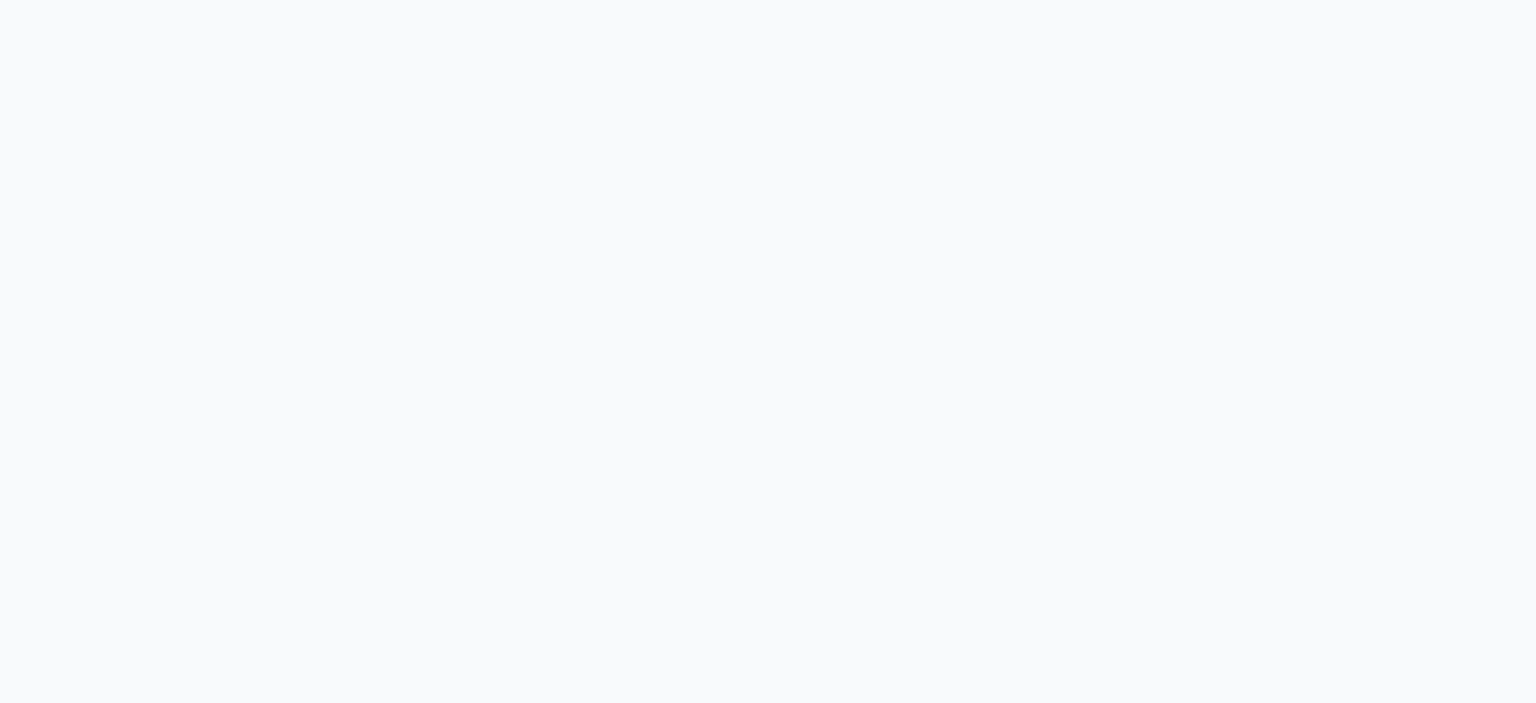 scroll, scrollTop: 0, scrollLeft: 0, axis: both 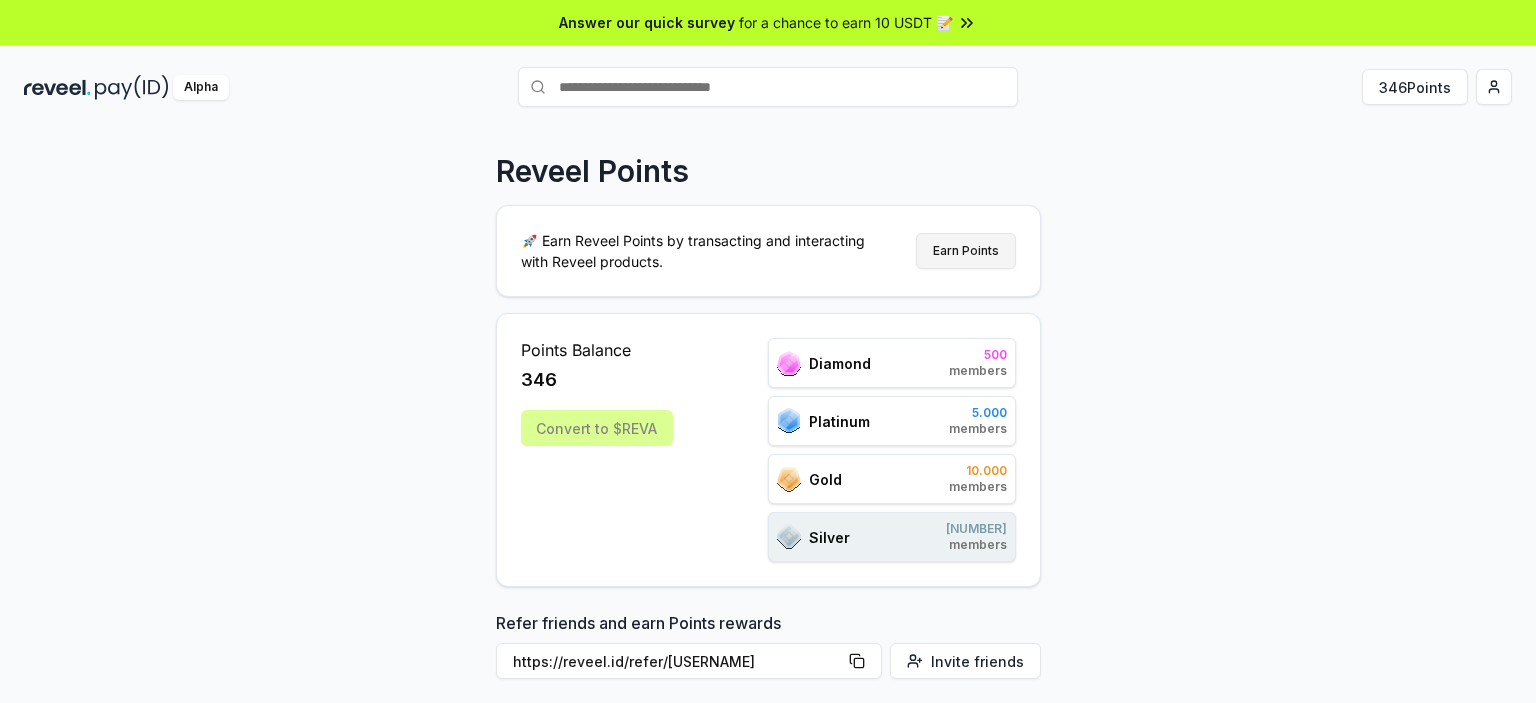 click on "Earn Points" at bounding box center (966, 251) 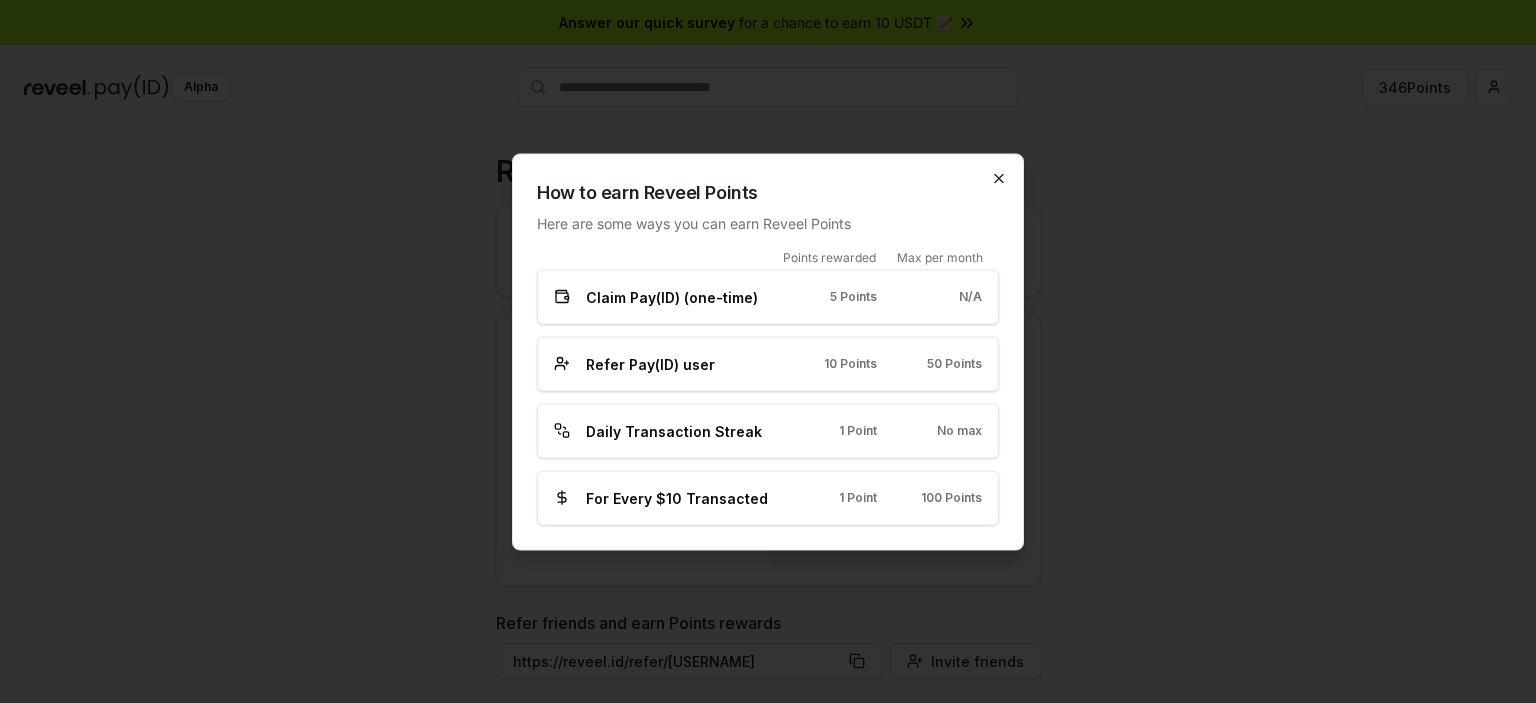 click 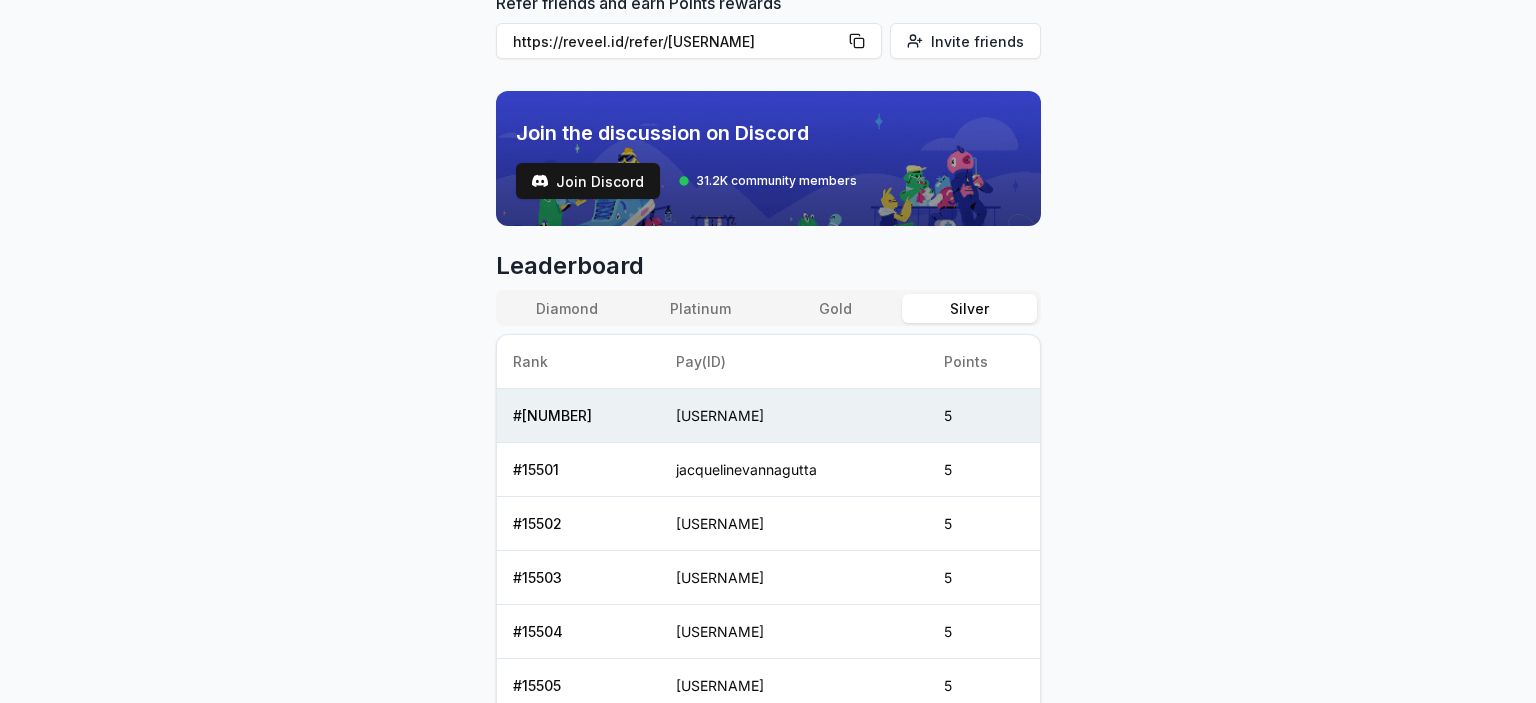 scroll, scrollTop: 700, scrollLeft: 0, axis: vertical 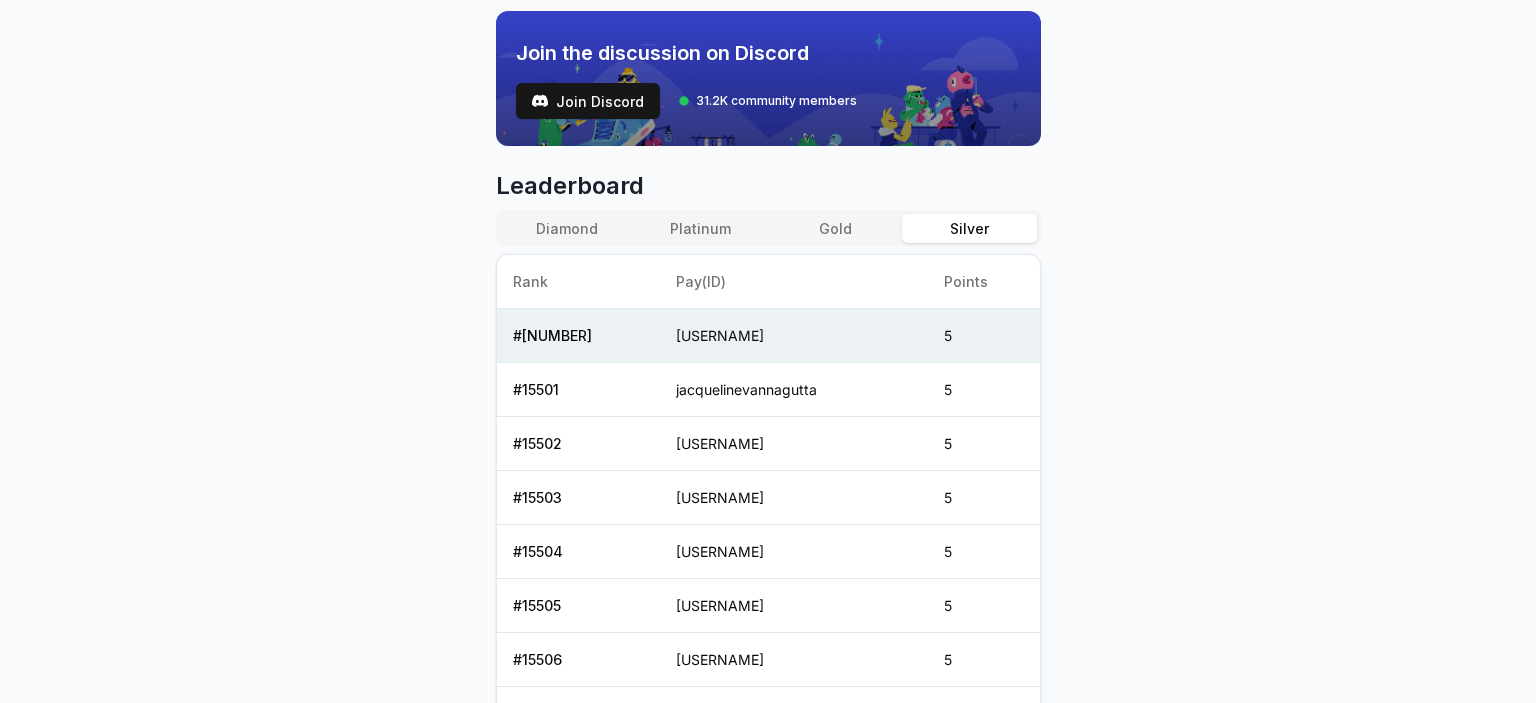 click on "Silver" at bounding box center (969, 228) 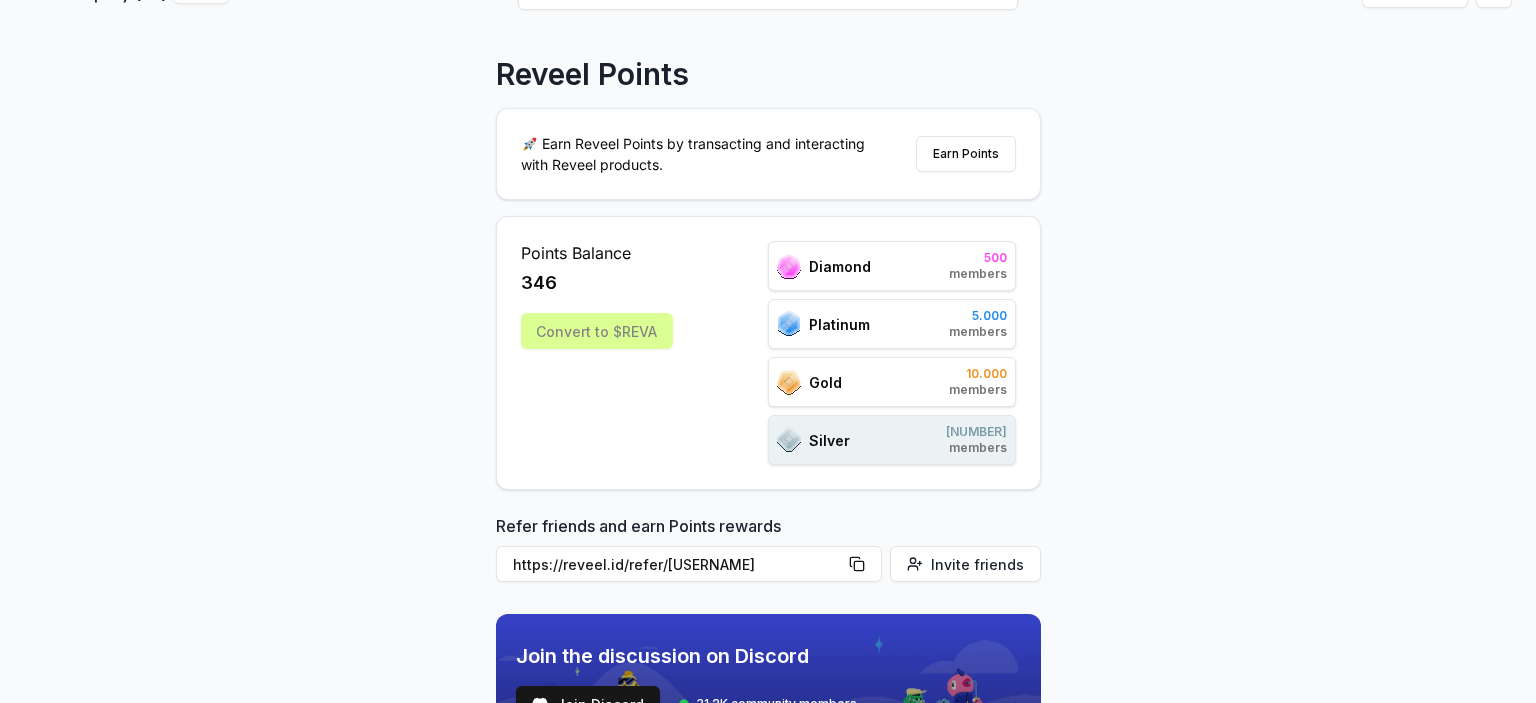 scroll, scrollTop: 0, scrollLeft: 0, axis: both 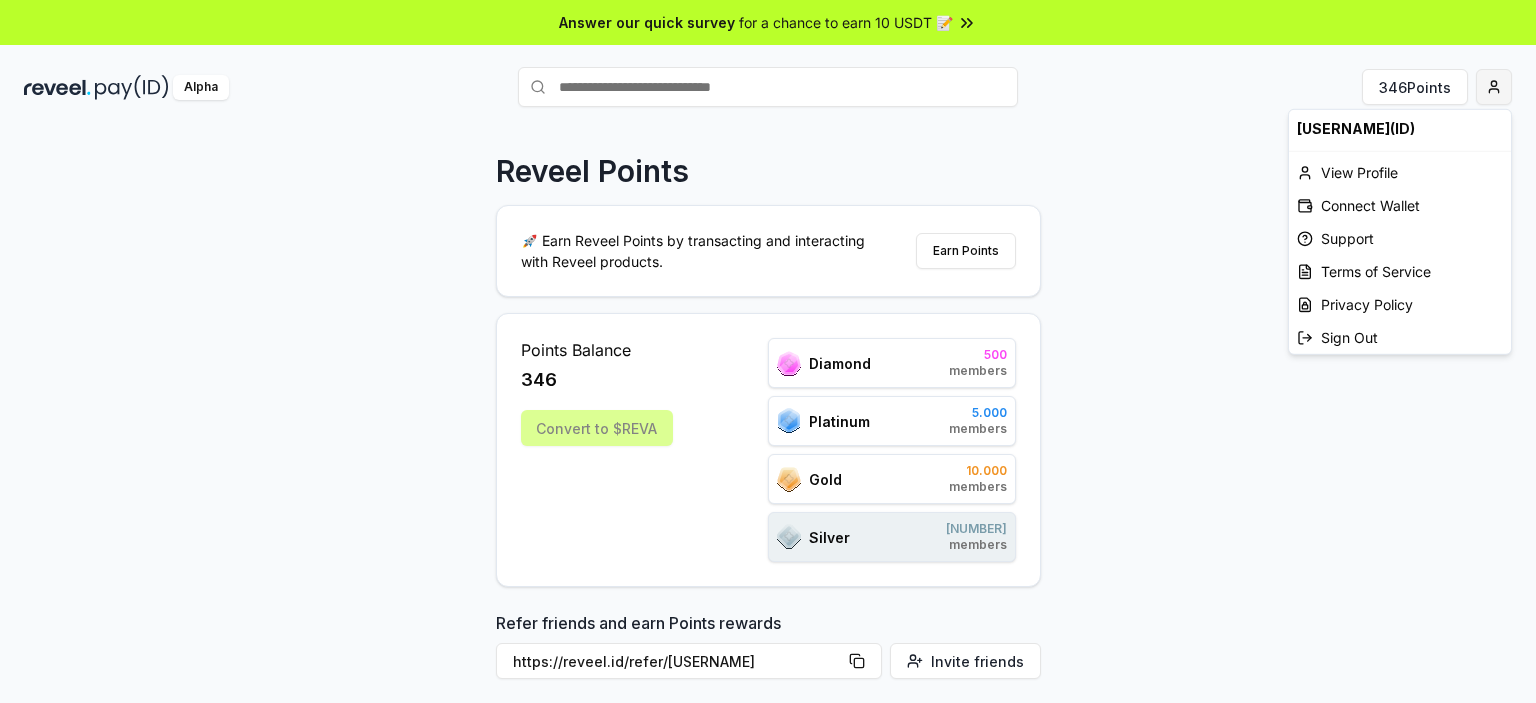 click on "Answer our quick survey for a chance to earn 10 USDT 📝 Alpha 346 Points Reveel Points 🚀 Earn Reveel Points by transacting and interacting with Reveel products. Earn Points Points Balance 346 Convert to $REVA Diamond 500 members Platinum 5.000 members Gold 10.000 members Silver 96.940 members Refer friends and earn Points rewards https://reveel.id/refer/[USERNAME] Invite friends Join the discussion on Discord Join Discord 31.2K community members Leaderboard Diamond Platinum Gold Silver Rank Pay([PAYMENT]) Points # 17810 [USERNAME] 5 # 15501 [USERNAME] 5 # 15502 [USERNAME] 5 # 15503 [USERNAME] 5 # 15504 [USERNAME] 5 # 15505 [USERNAME] 5 # 15506 [USERNAME] 5 # 15507 [USERNAME] 5 # 15508 [USERNAME] 5 # 15509 lv 5 # 15510 [USERNAME] 5 Previous 1 2 3 4 5 More pages 9694 Next Orijinal metin Bu çeviriyi değerlendirin Geri bildiriminiz, Google Çeviri'yi iyileştirmek için kullanılacaktır [USERNAME](ID) View Profile Connect Wallet Support" at bounding box center (768, 351) 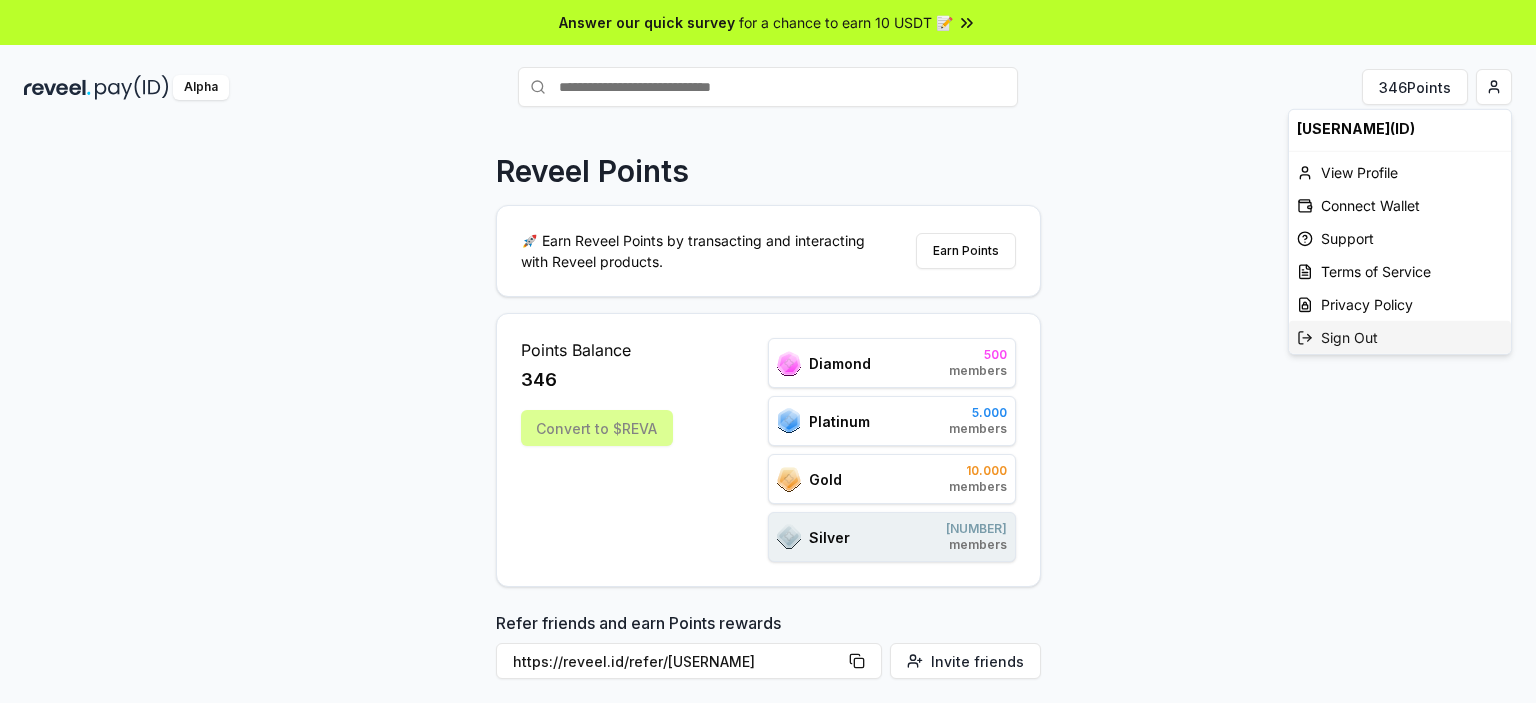 click on "Sign Out" at bounding box center [1400, 337] 